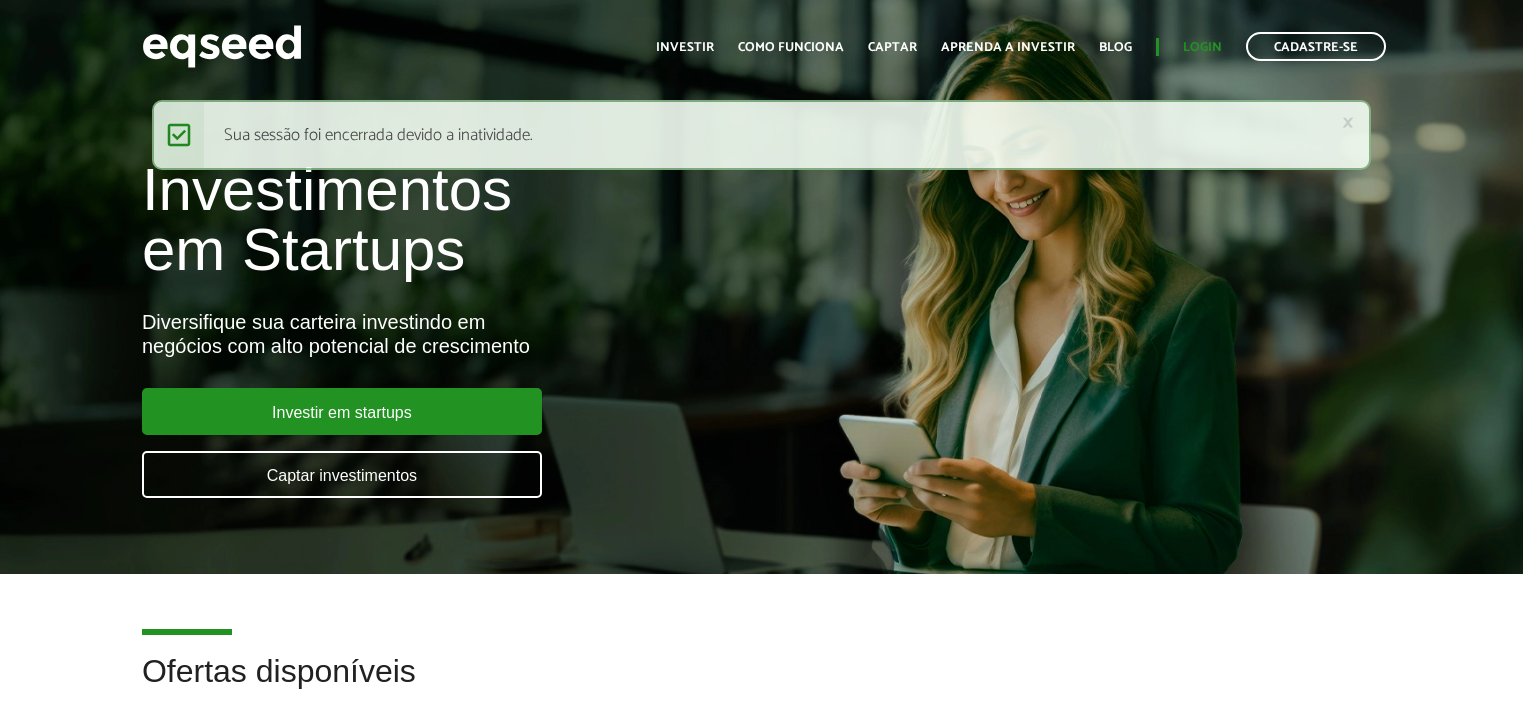 scroll, scrollTop: 0, scrollLeft: 0, axis: both 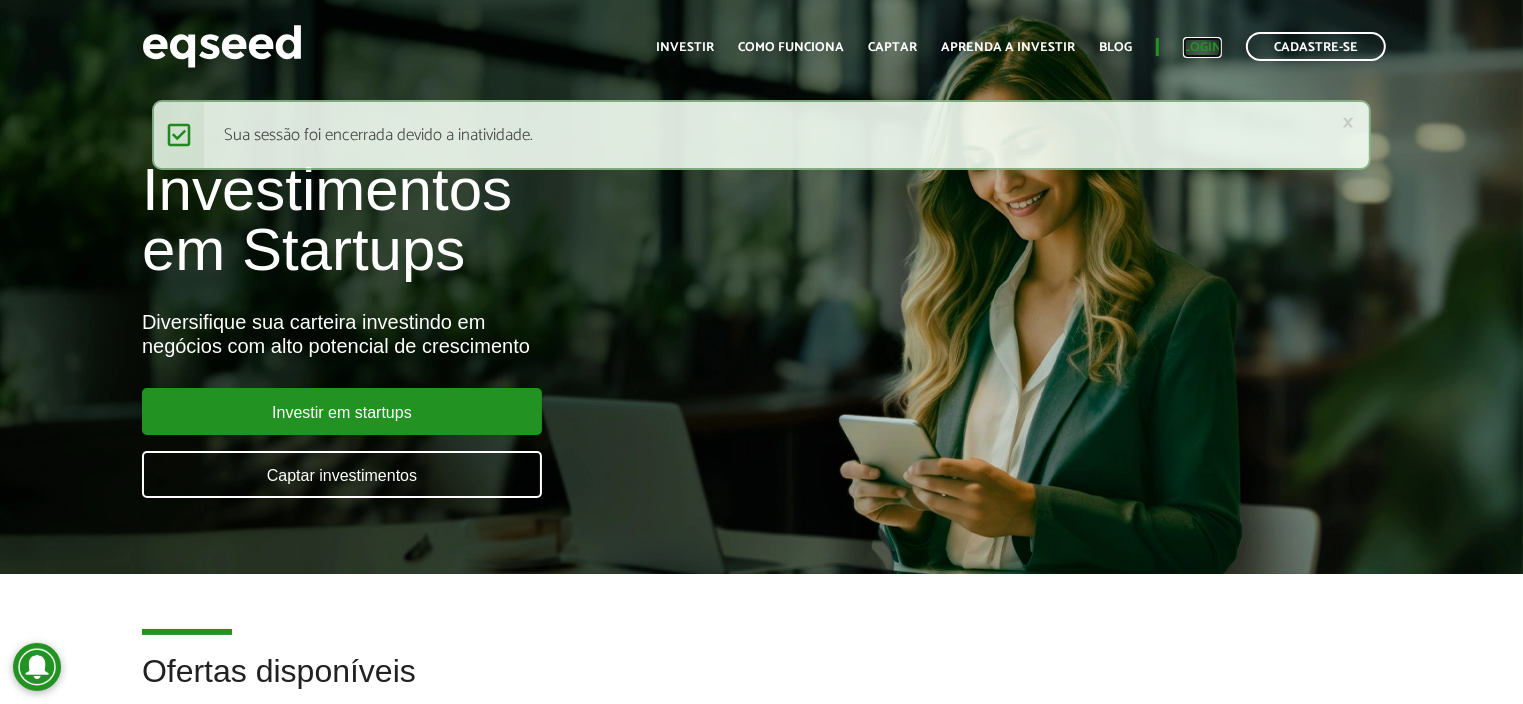 click on "Login" at bounding box center (1202, 47) 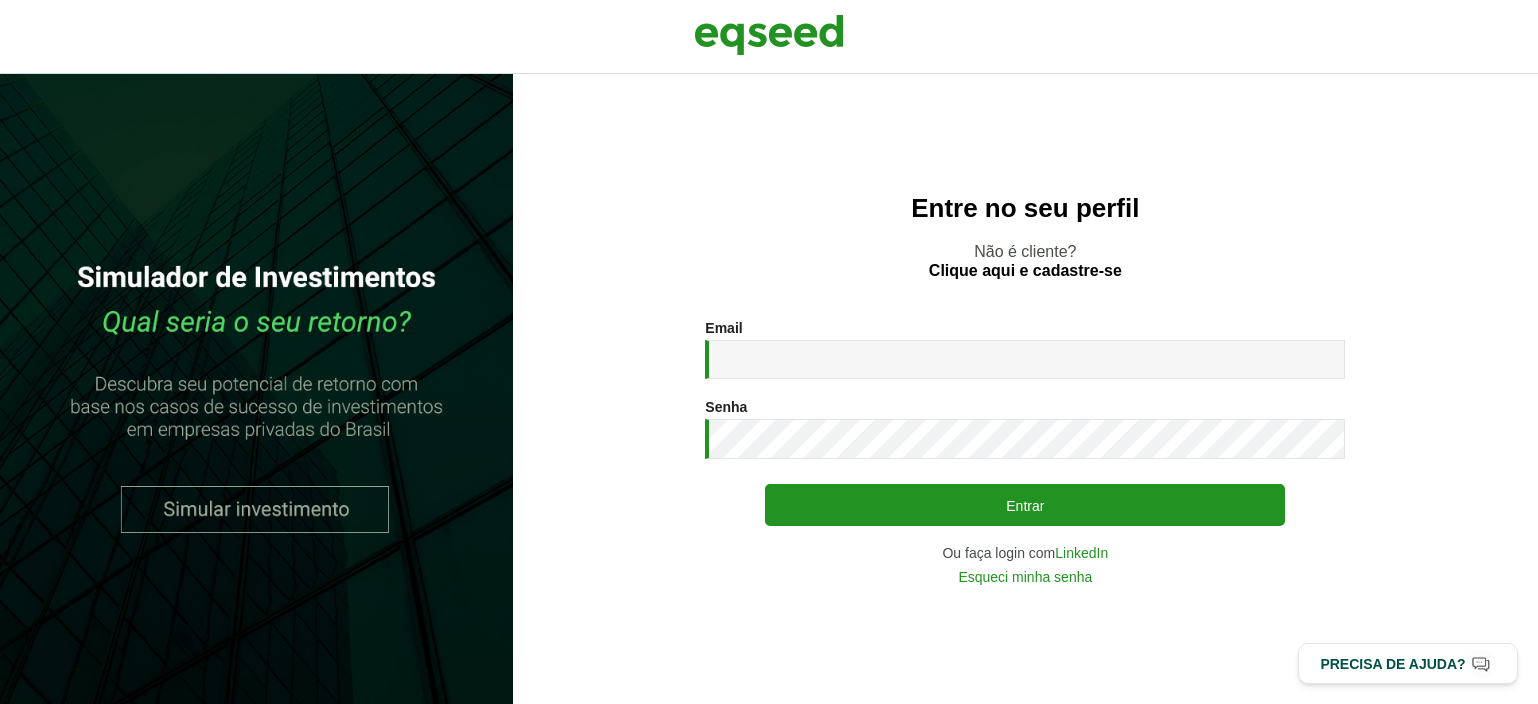 scroll, scrollTop: 0, scrollLeft: 0, axis: both 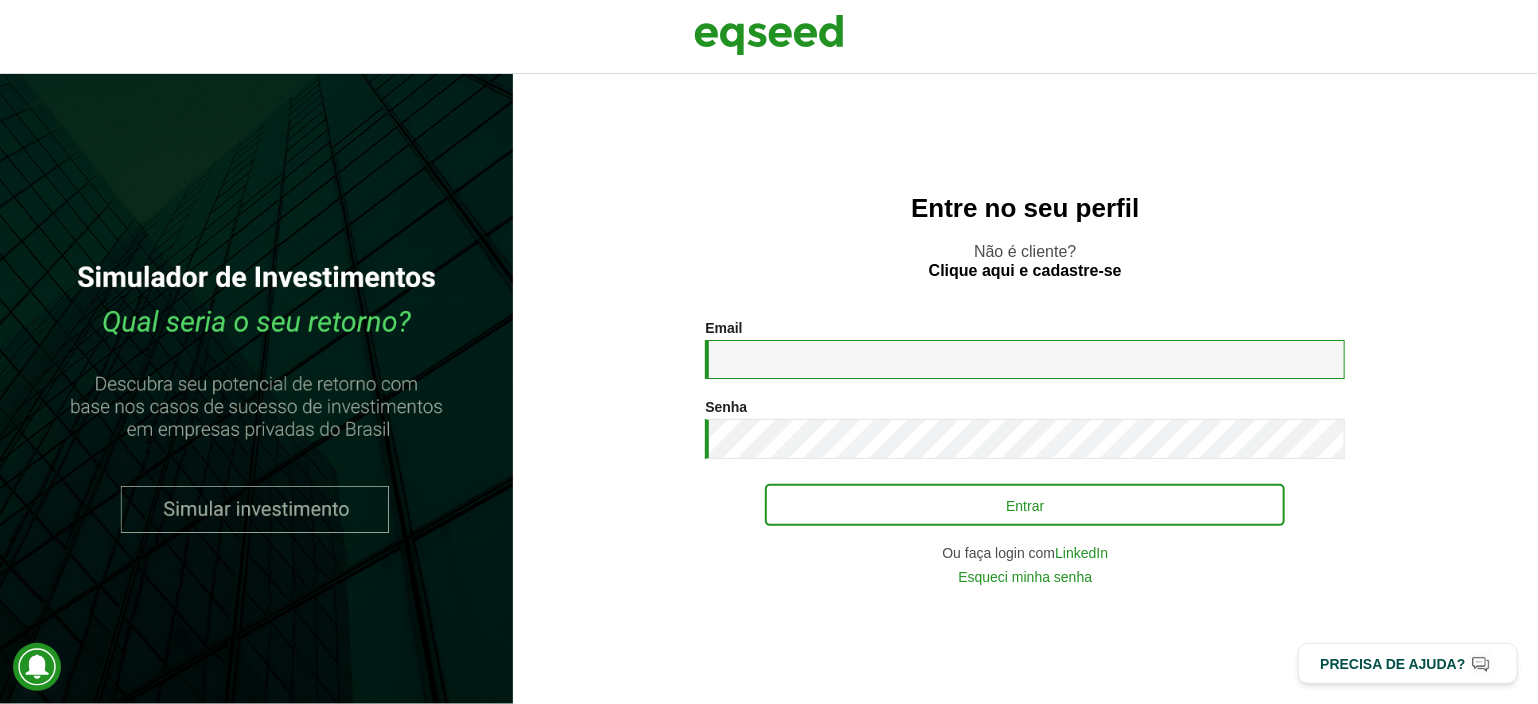 type on "**********" 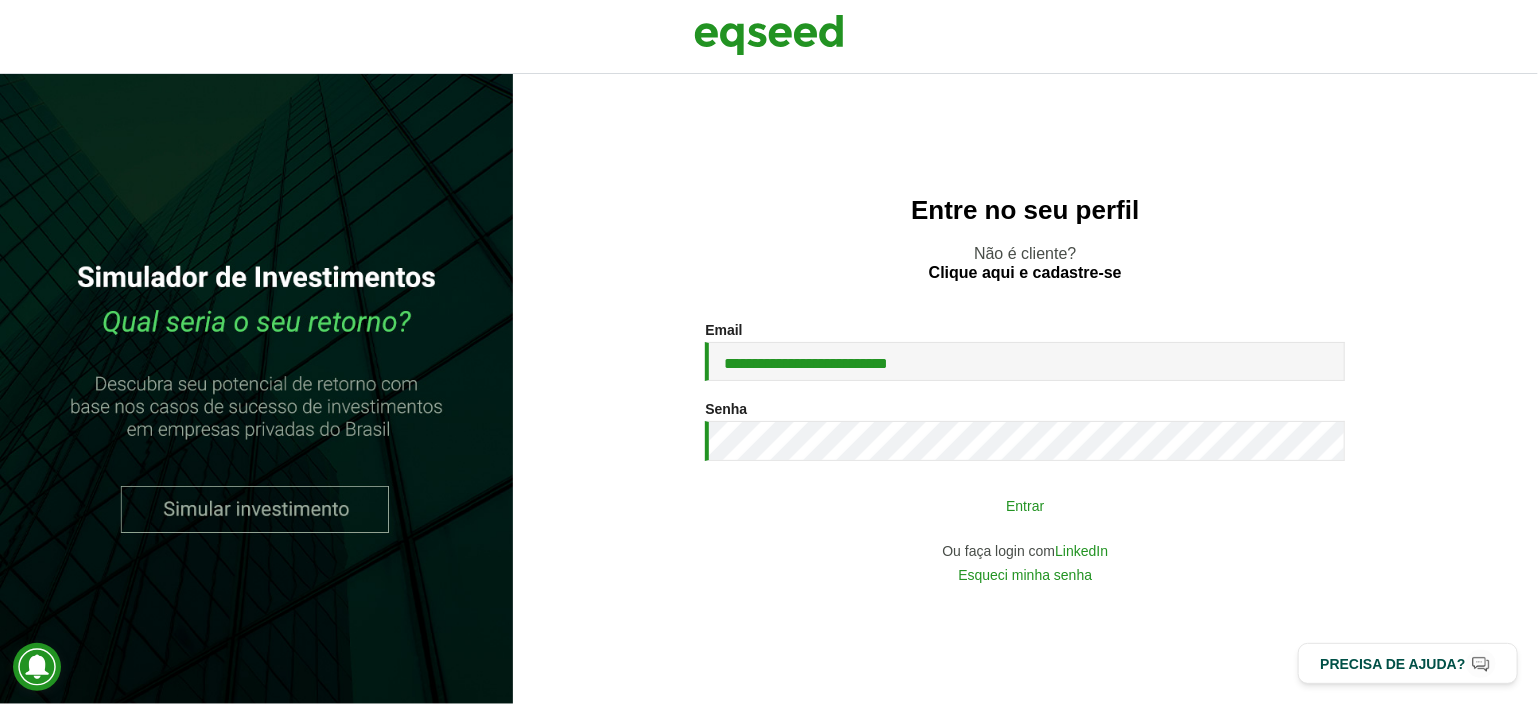 click on "Entrar" at bounding box center (1025, 505) 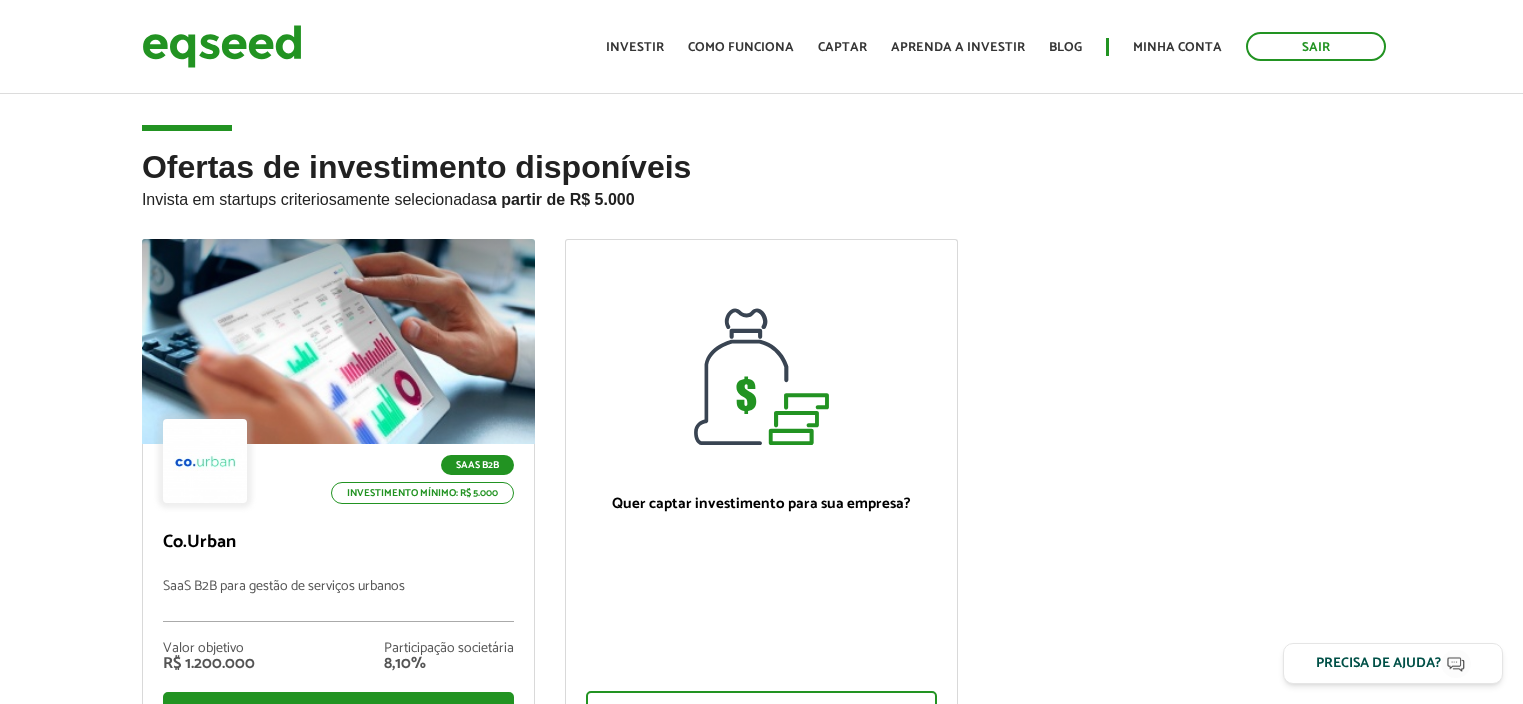 scroll, scrollTop: 0, scrollLeft: 0, axis: both 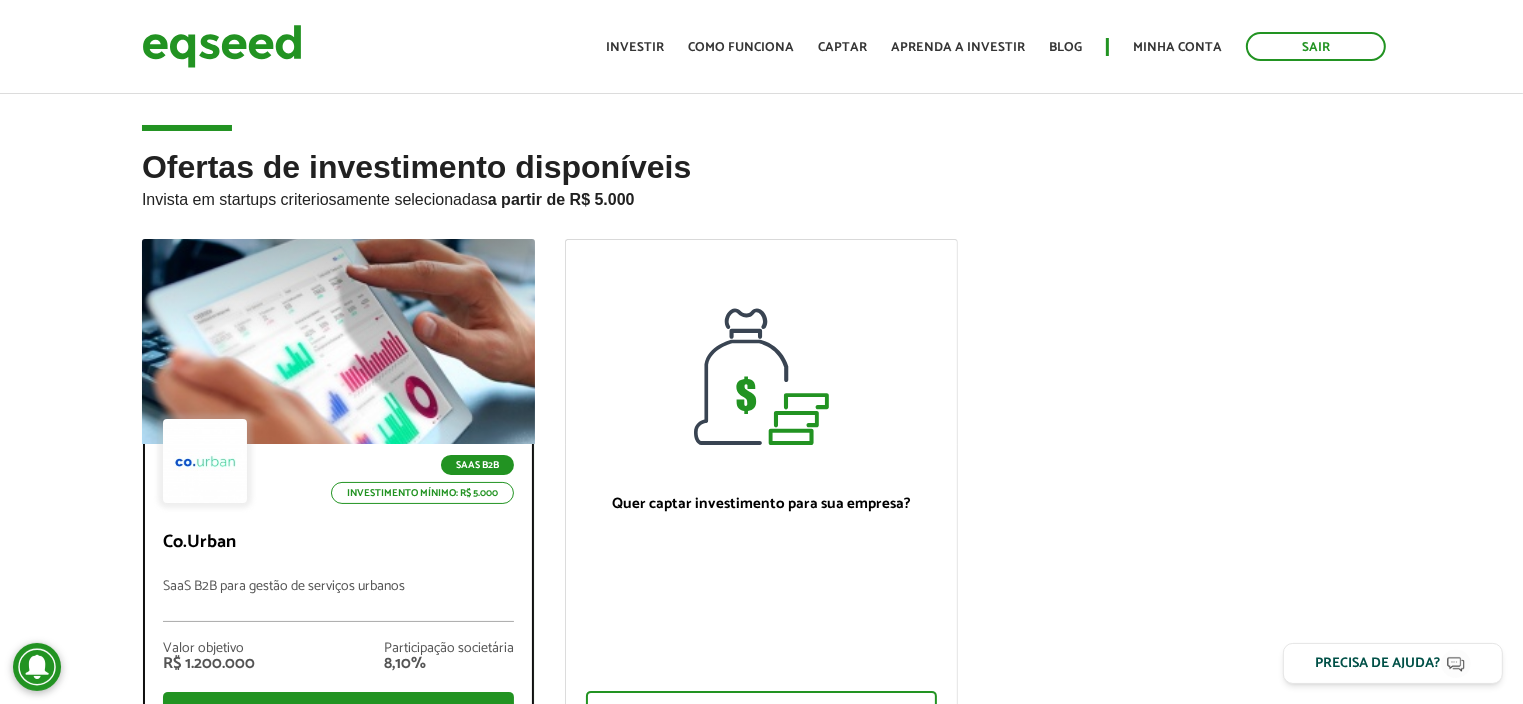 click on "SaaS B2B
Investimento mínimo: R$ 5.000
Co.Urban
SaaS B2B para gestão de serviços urbanos
Valor objetivo
R$ 1.200.000
Participação societária
8,10%
Ver oferta" at bounding box center (338, 595) 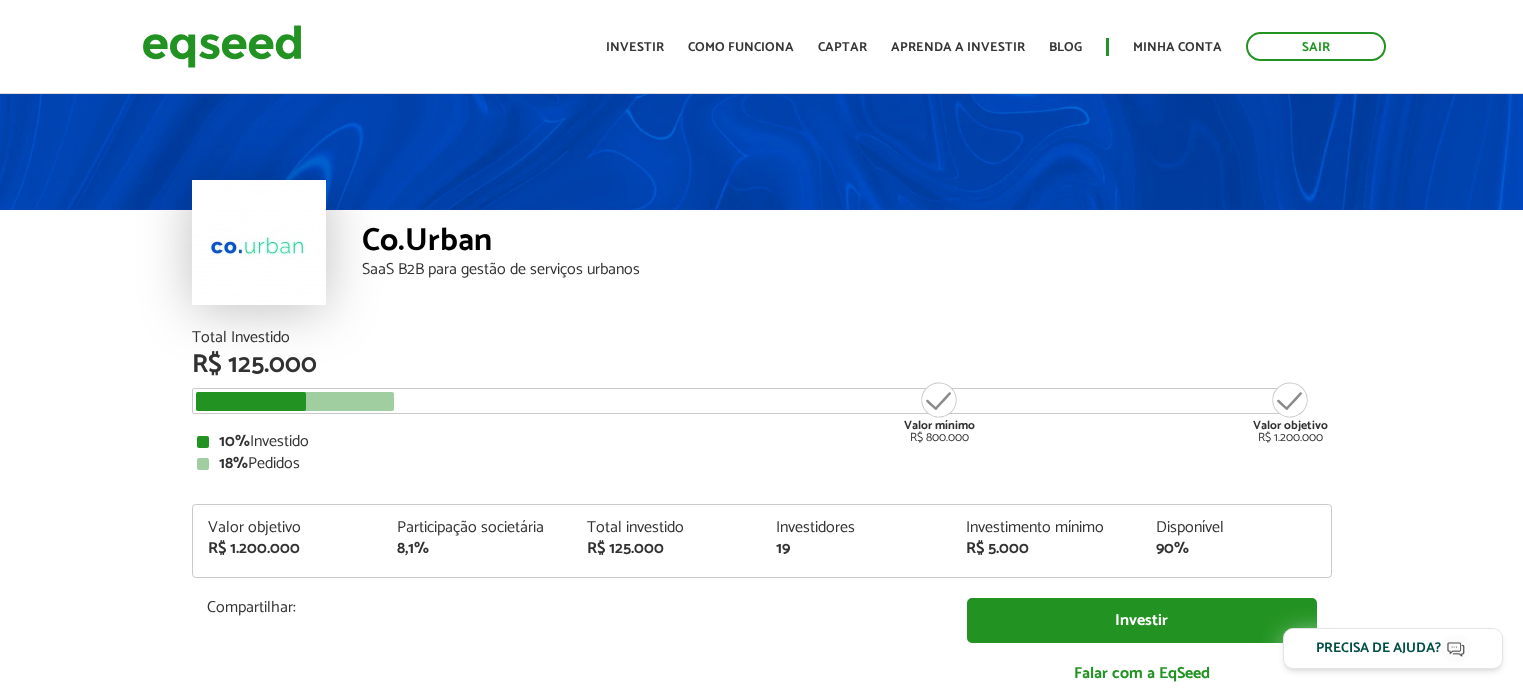 scroll, scrollTop: 0, scrollLeft: 0, axis: both 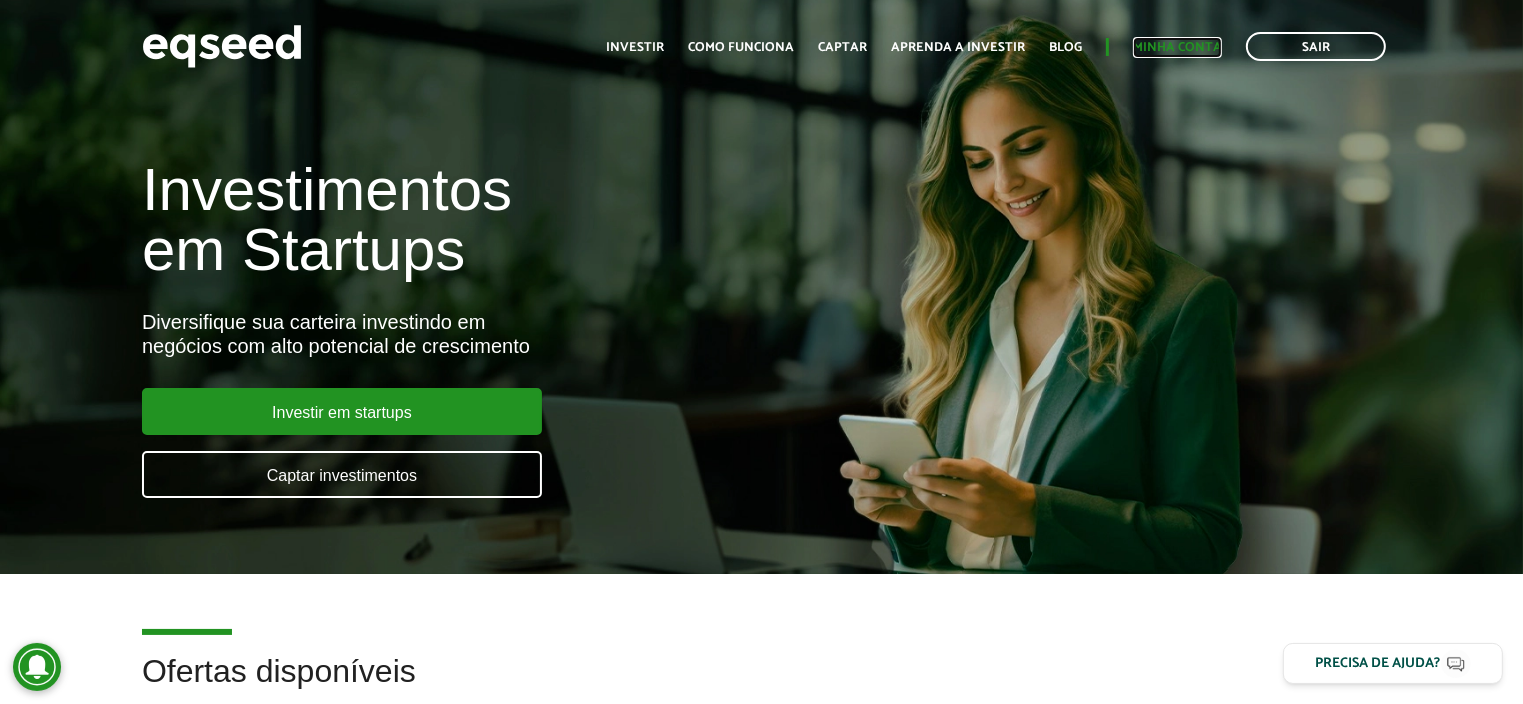 click on "Minha conta" at bounding box center (1177, 47) 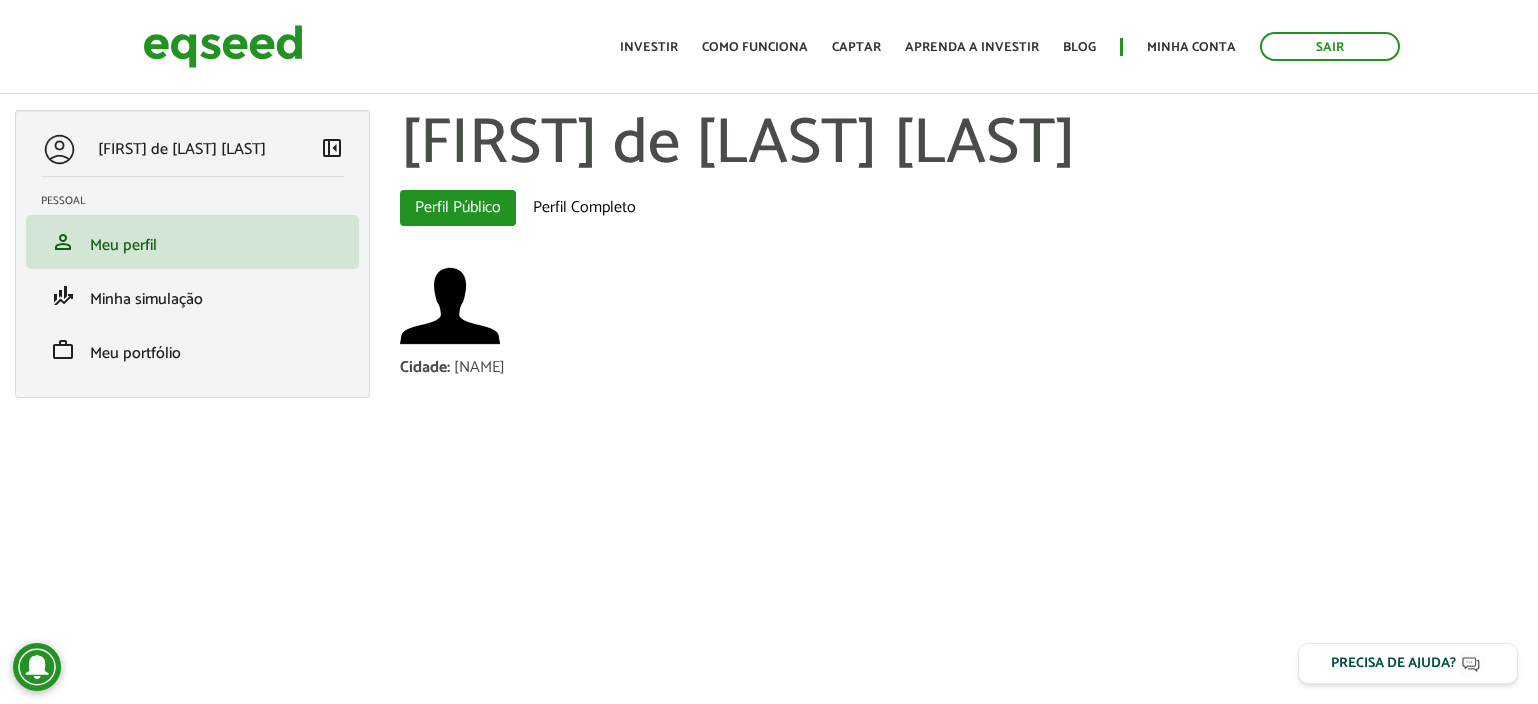 scroll, scrollTop: 0, scrollLeft: 0, axis: both 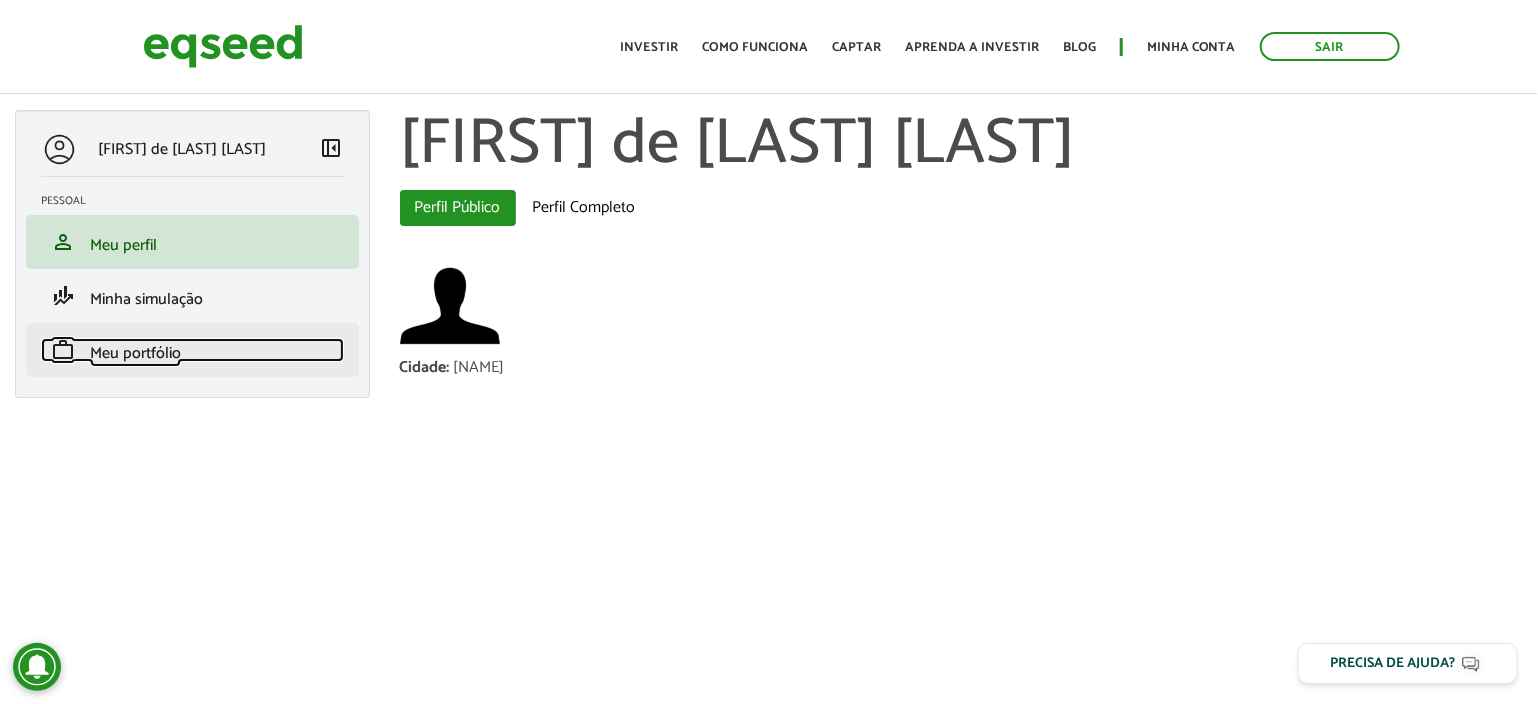 click on "Meu portfólio" at bounding box center [135, 353] 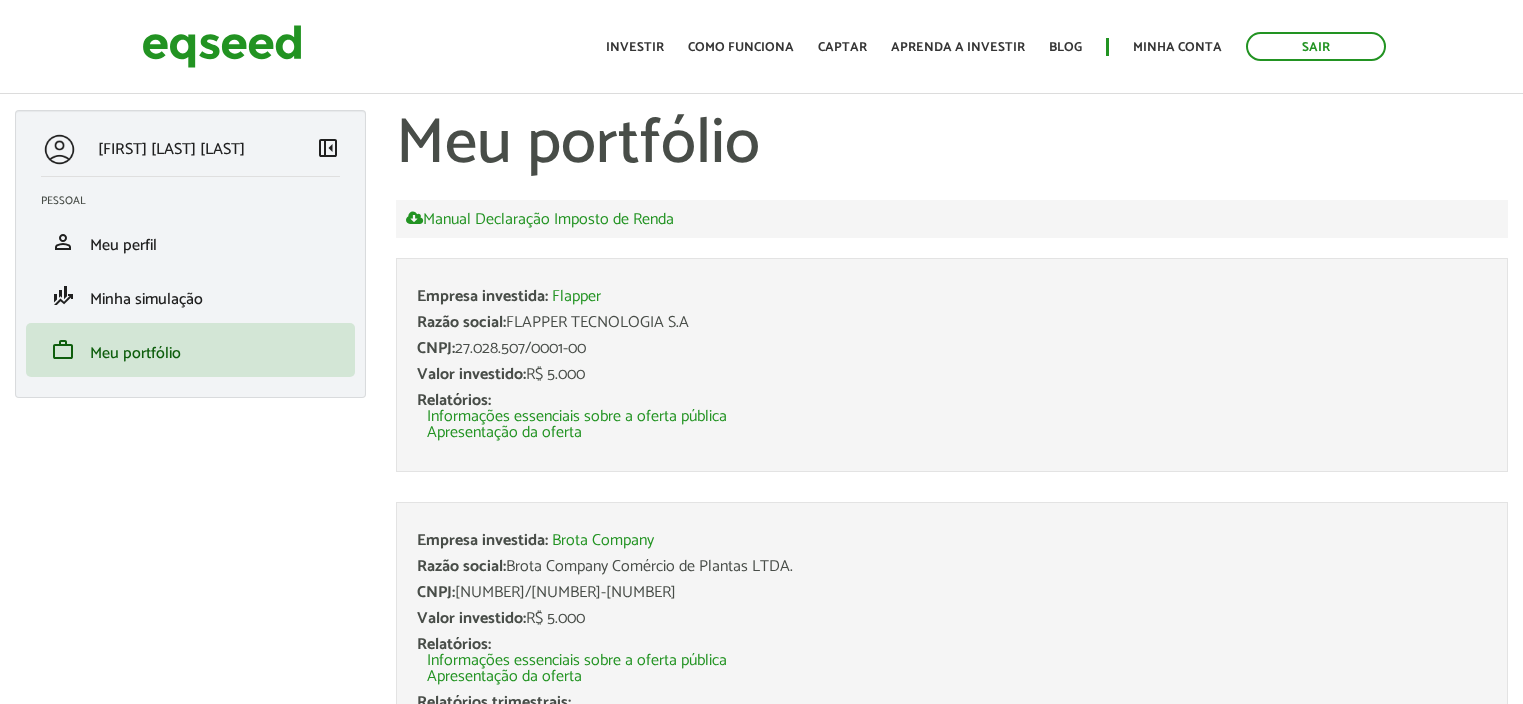 scroll, scrollTop: 0, scrollLeft: 0, axis: both 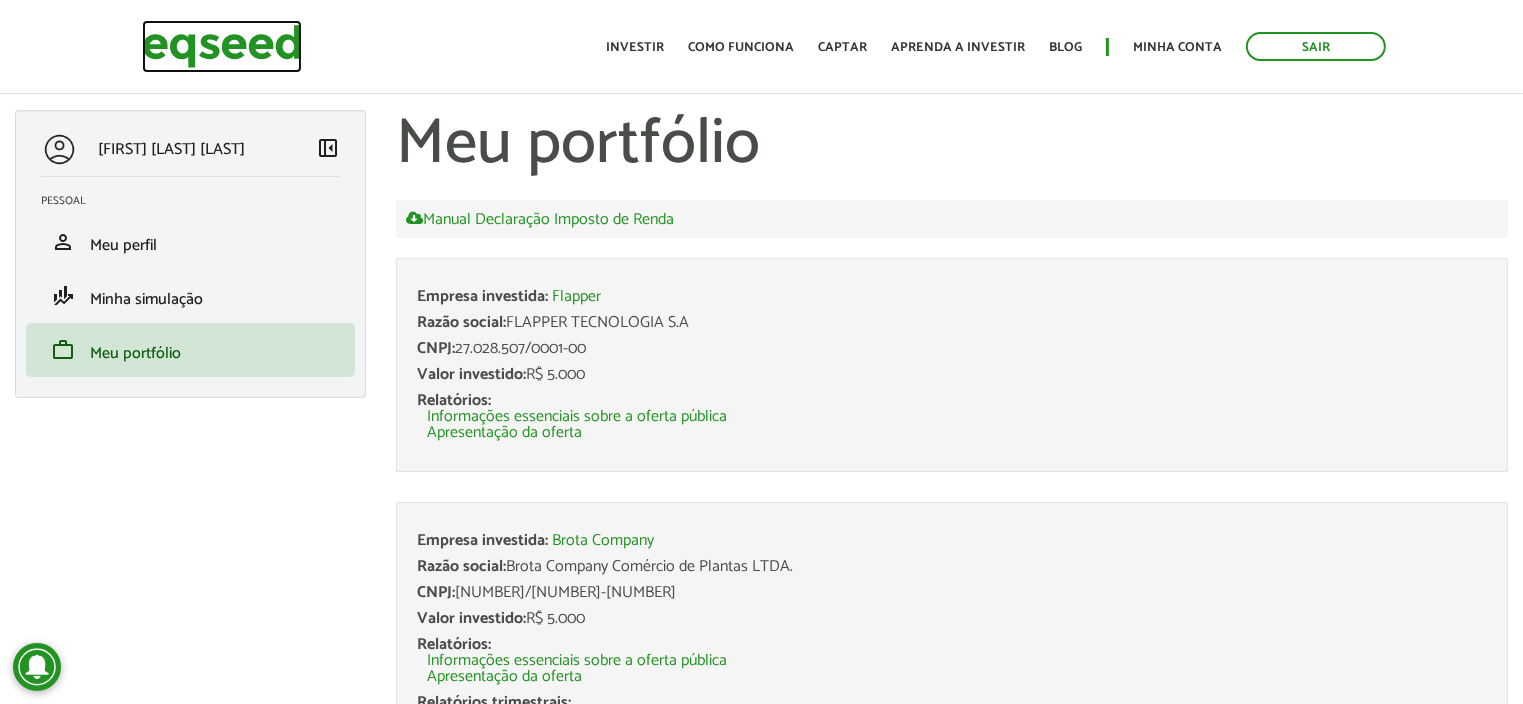 click at bounding box center [222, 46] 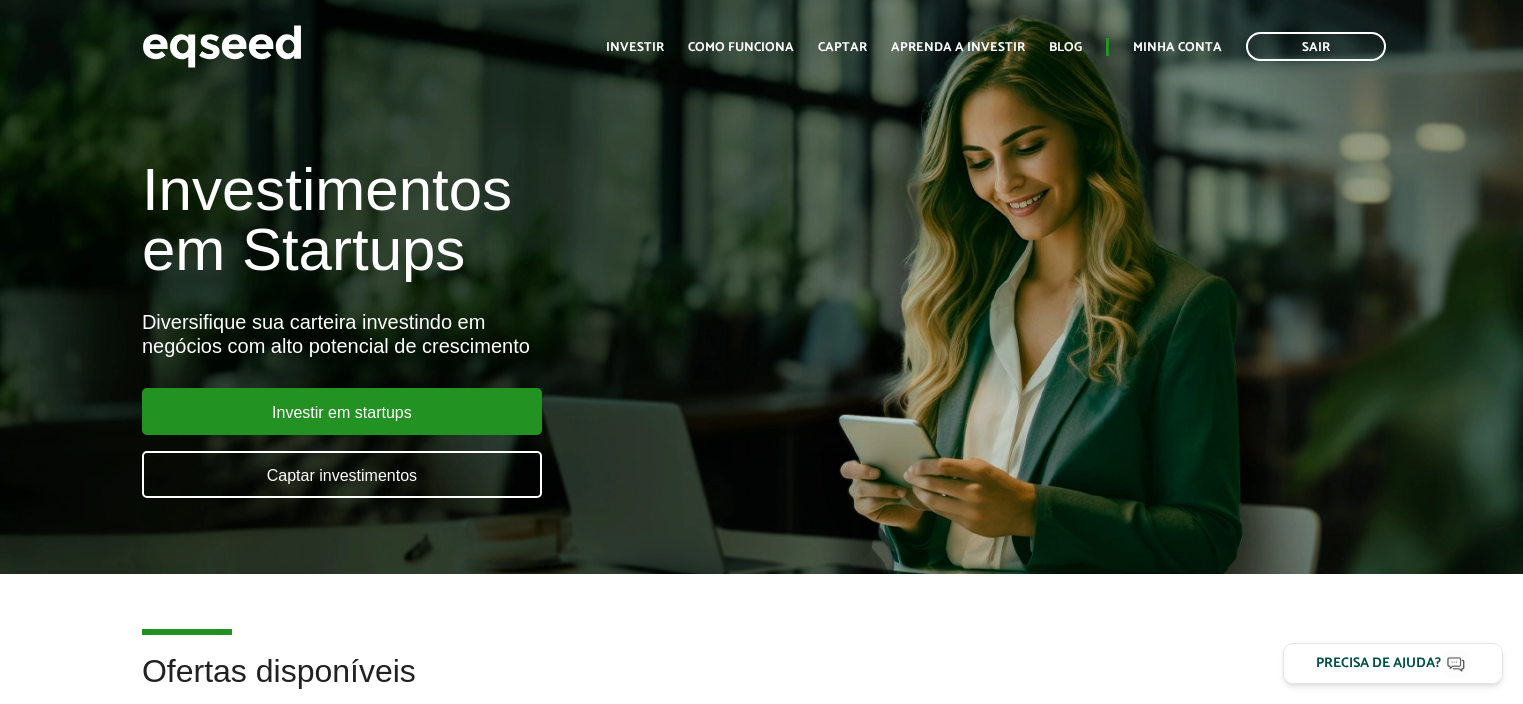 scroll, scrollTop: 0, scrollLeft: 0, axis: both 